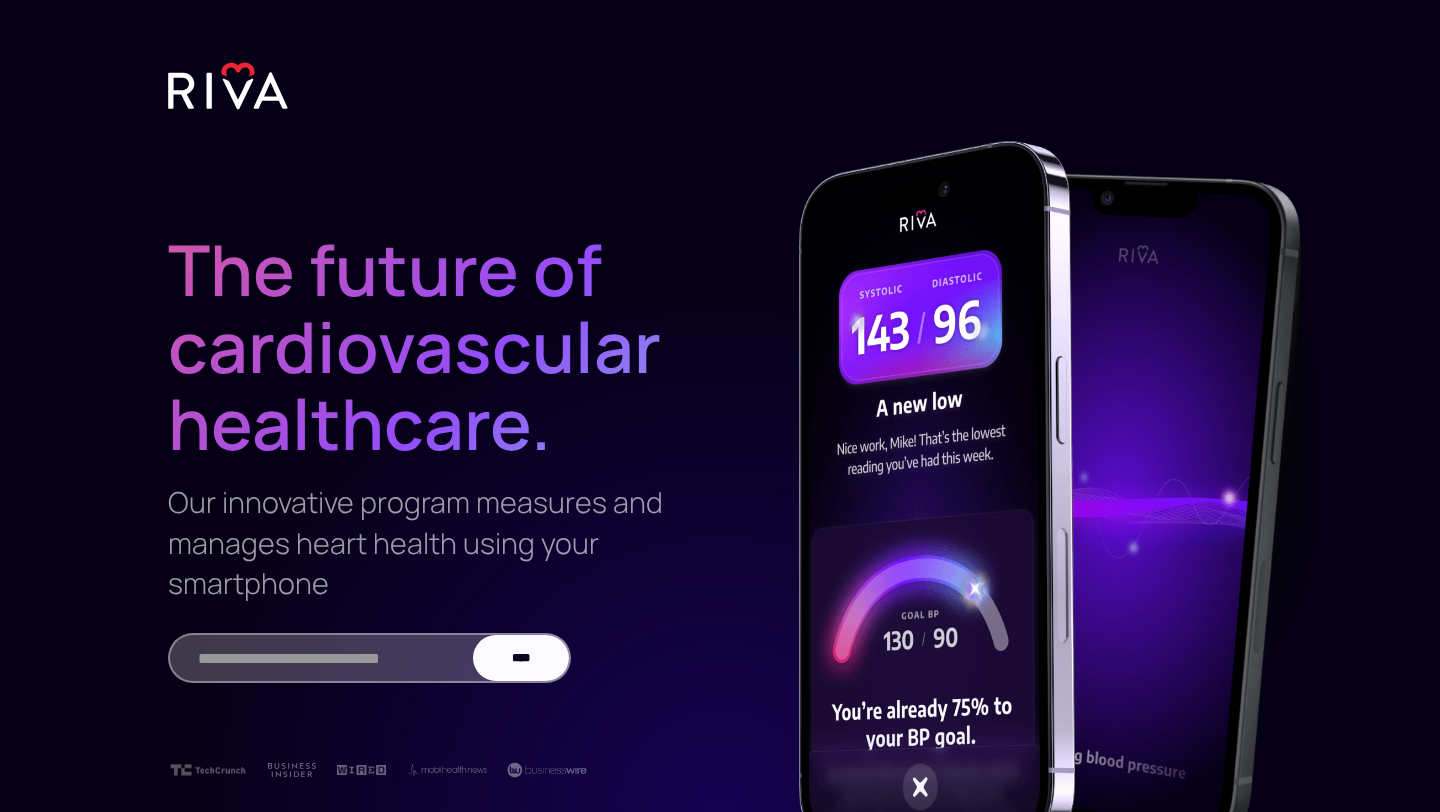 scroll, scrollTop: 0, scrollLeft: 0, axis: both 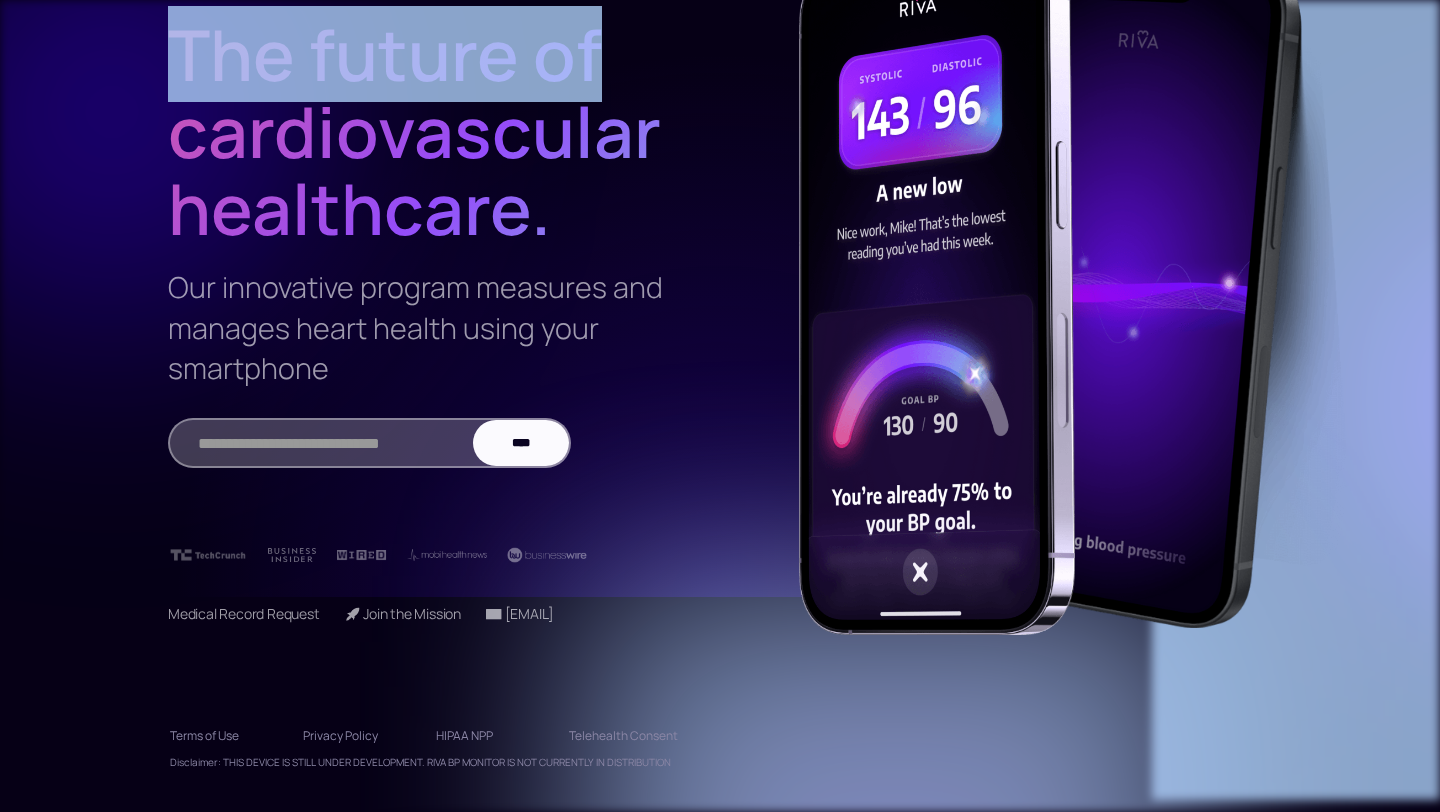 drag, startPoint x: 698, startPoint y: 251, endPoint x: 592, endPoint y: 811, distance: 569.94385 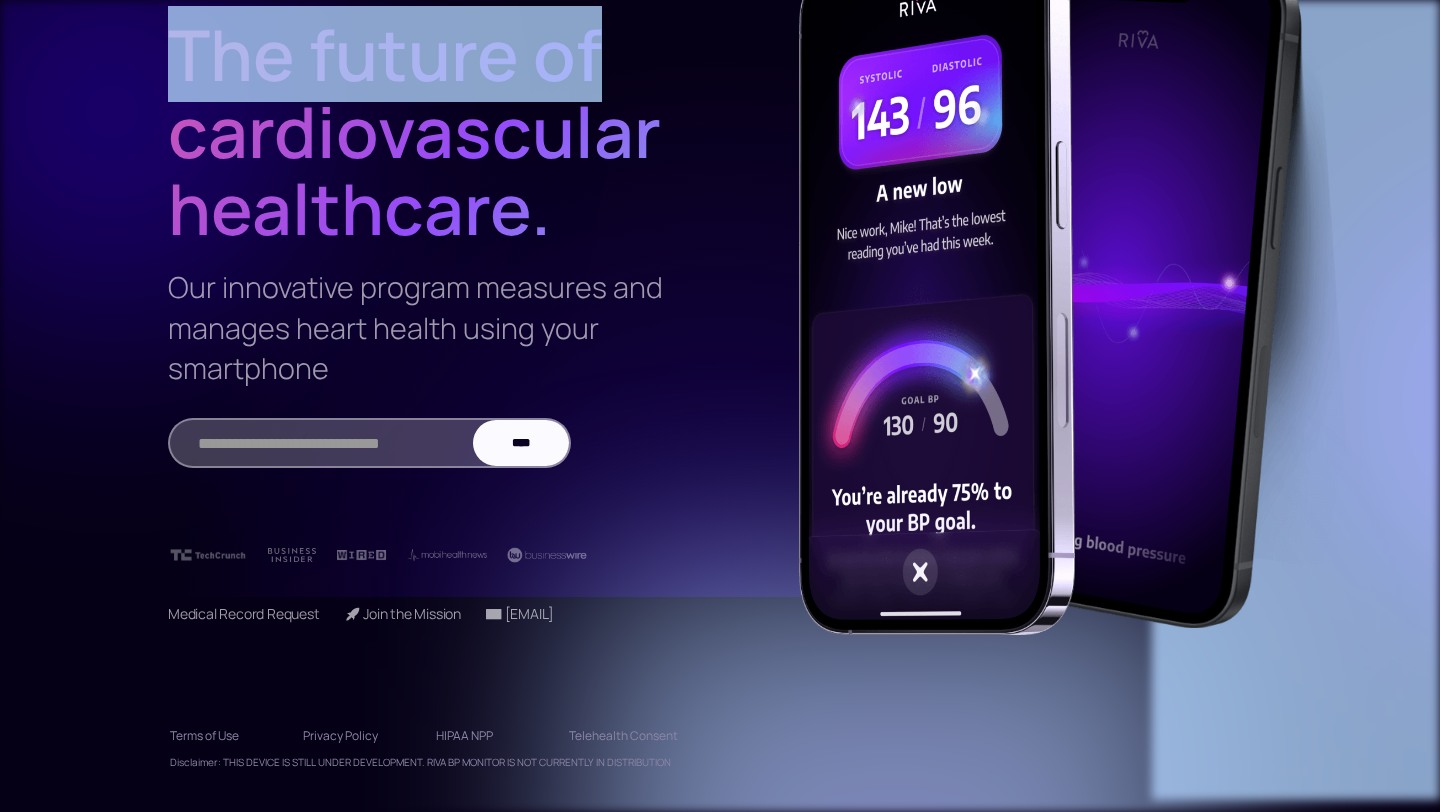 click on "Overview FAQ Contact BUY NOW The future of cardiovascular healthcare. Our innovative program measures and manages heart health using your smartphone **** ✓ You're on the list. We'll be in touch. ❌ We had an issue submitting the form. Could you try again?   Medical Record Request  🚀 Join the Mission 📧 Press inquiries Terms of Use Privacy Policy HIPAA NPP Telehealth Consent Disclaimer: THIS DEVICE IS STILL UNDER DEVELOPMENT. RIVA BP MONITOR IS NOT CURRENTLY IN DISTRIBUTION" at bounding box center [720, 298] 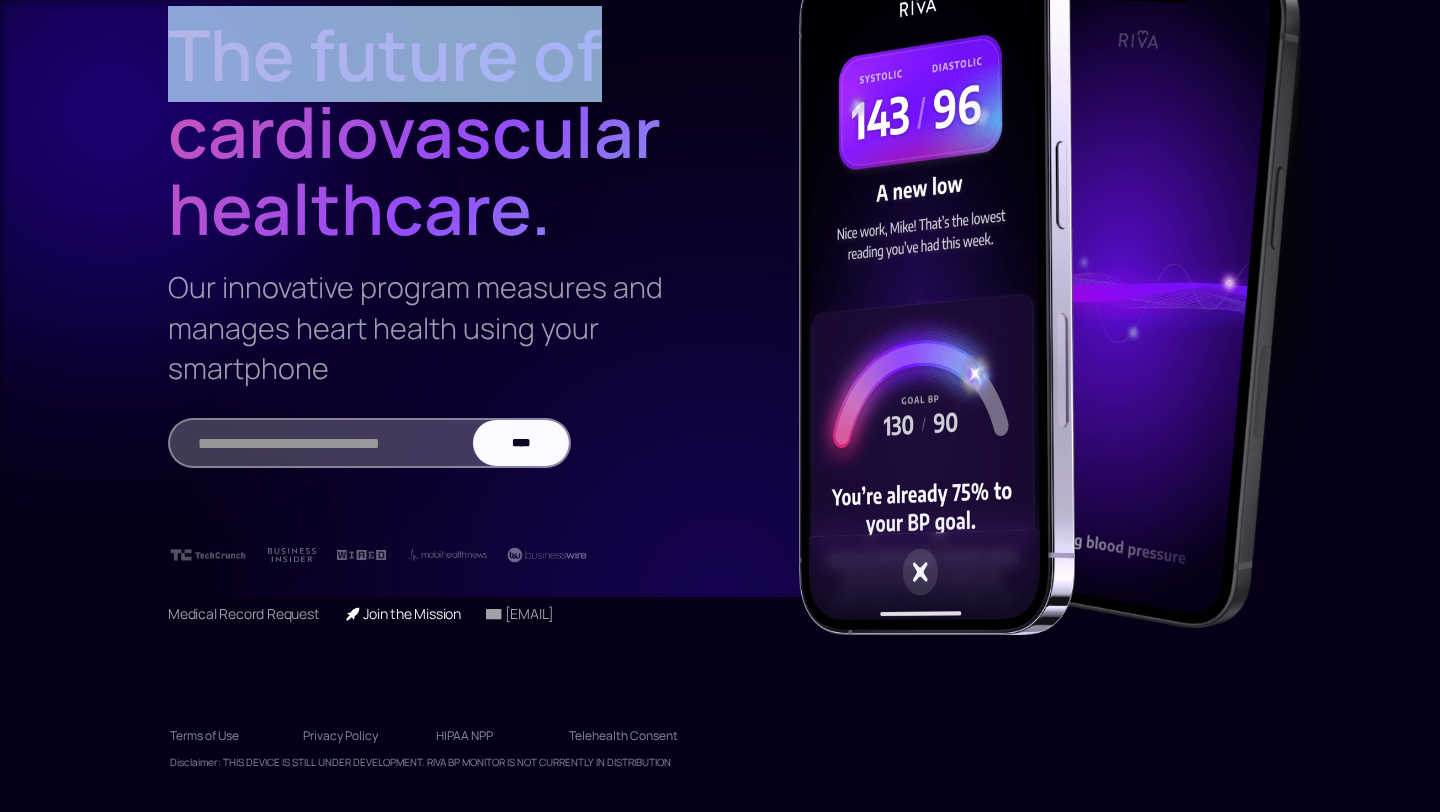 click on "🚀 Join the Mission" at bounding box center [402, 613] 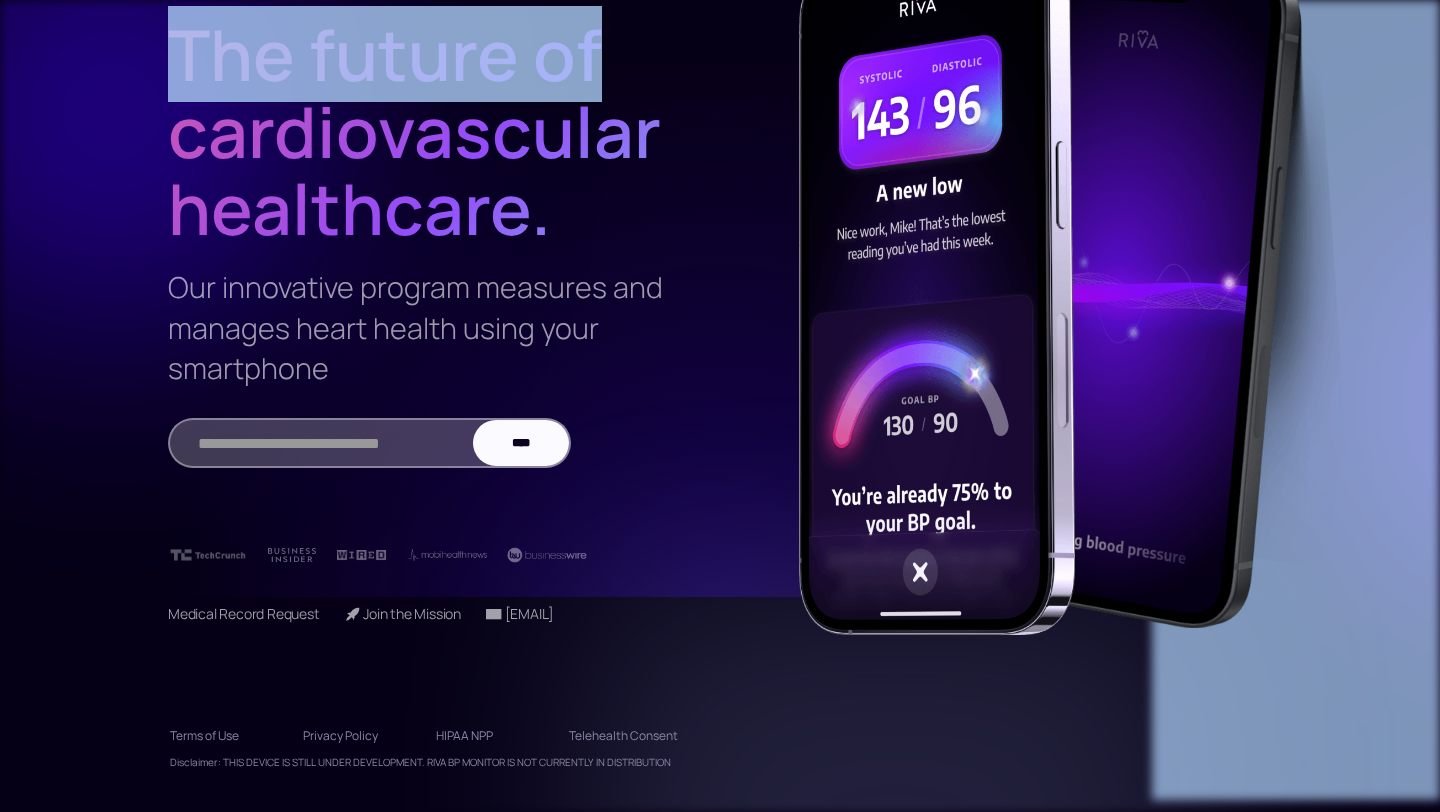 click on "Telehealth Consent" at bounding box center [623, 736] 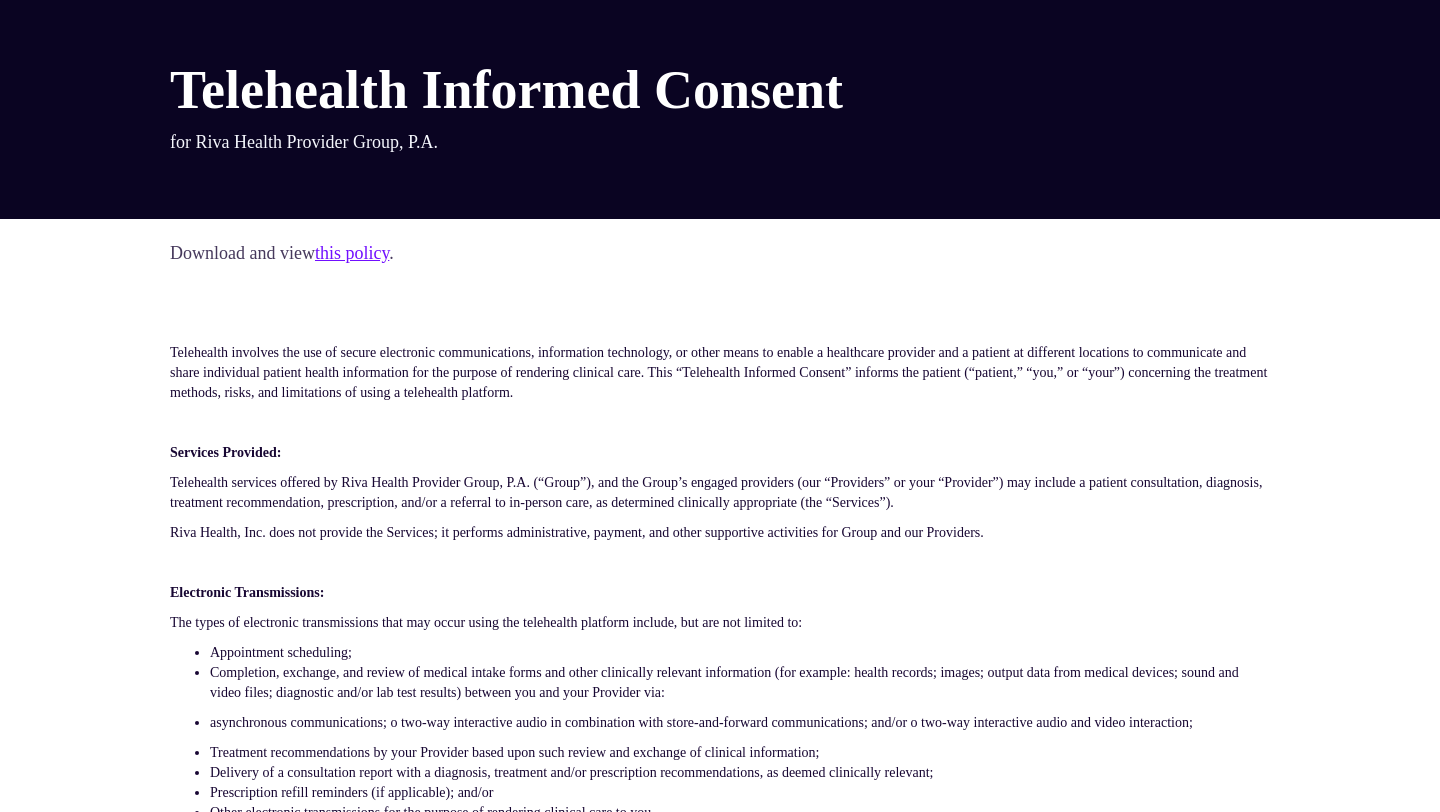 scroll, scrollTop: 0, scrollLeft: 0, axis: both 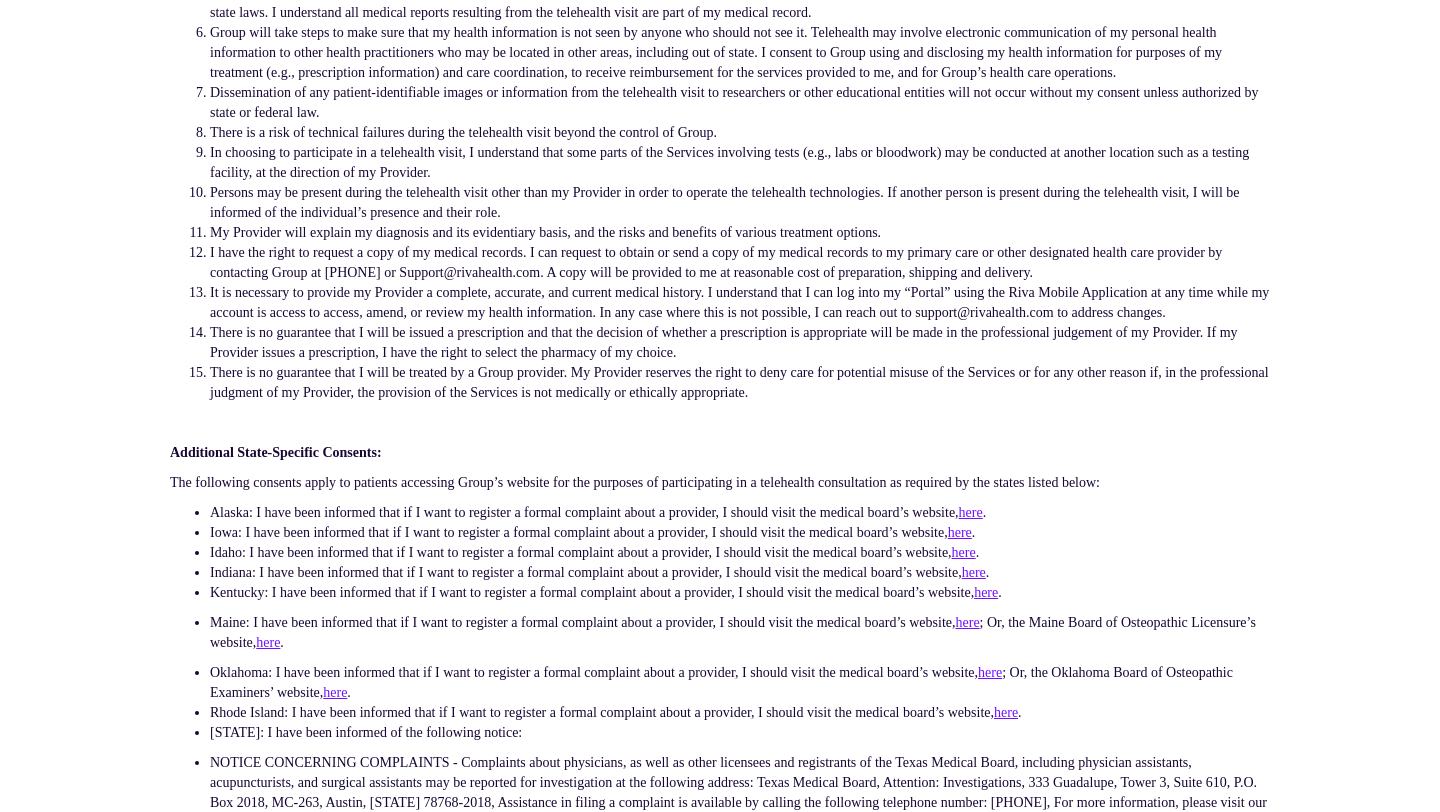 click on "here" at bounding box center (971, 512) 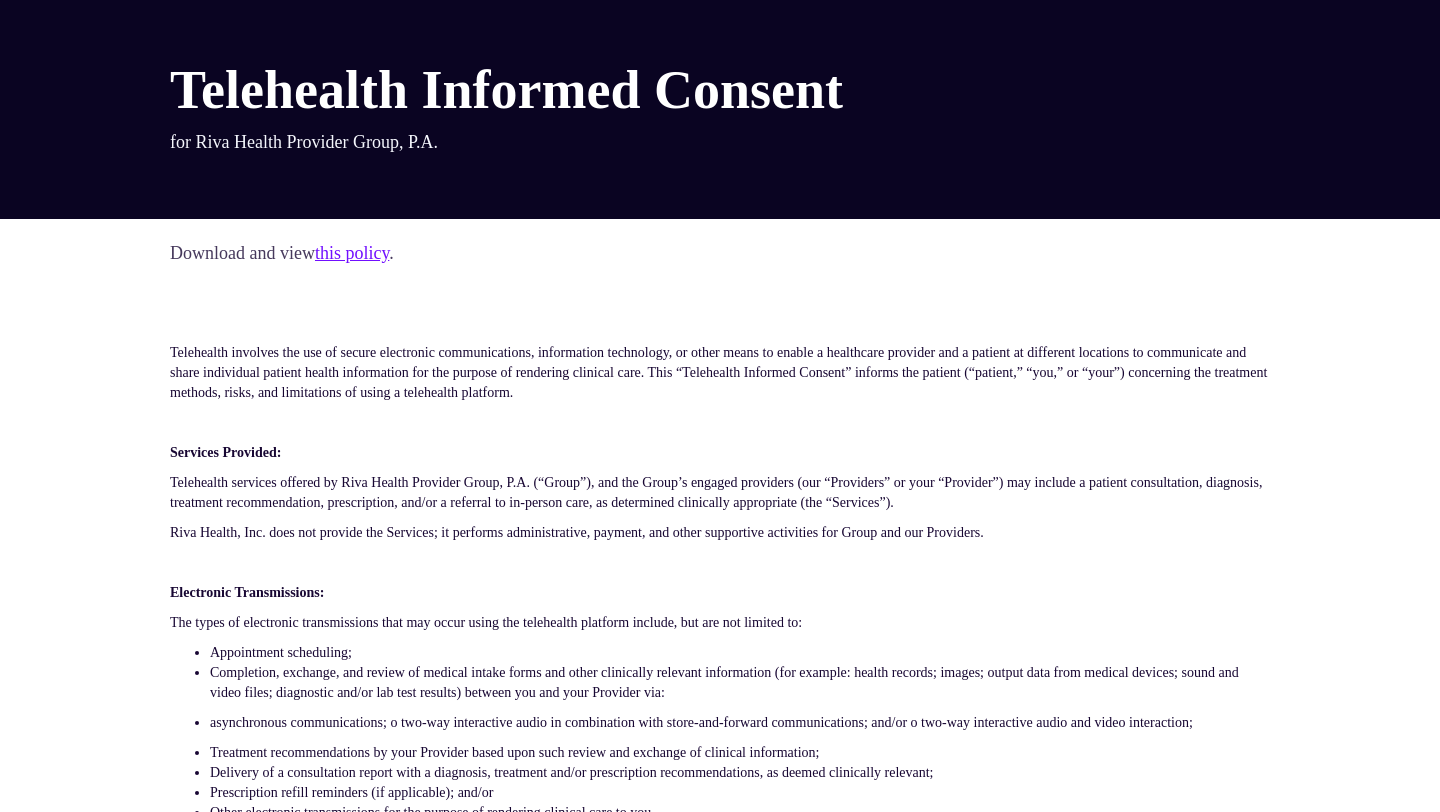 scroll, scrollTop: 1880, scrollLeft: 0, axis: vertical 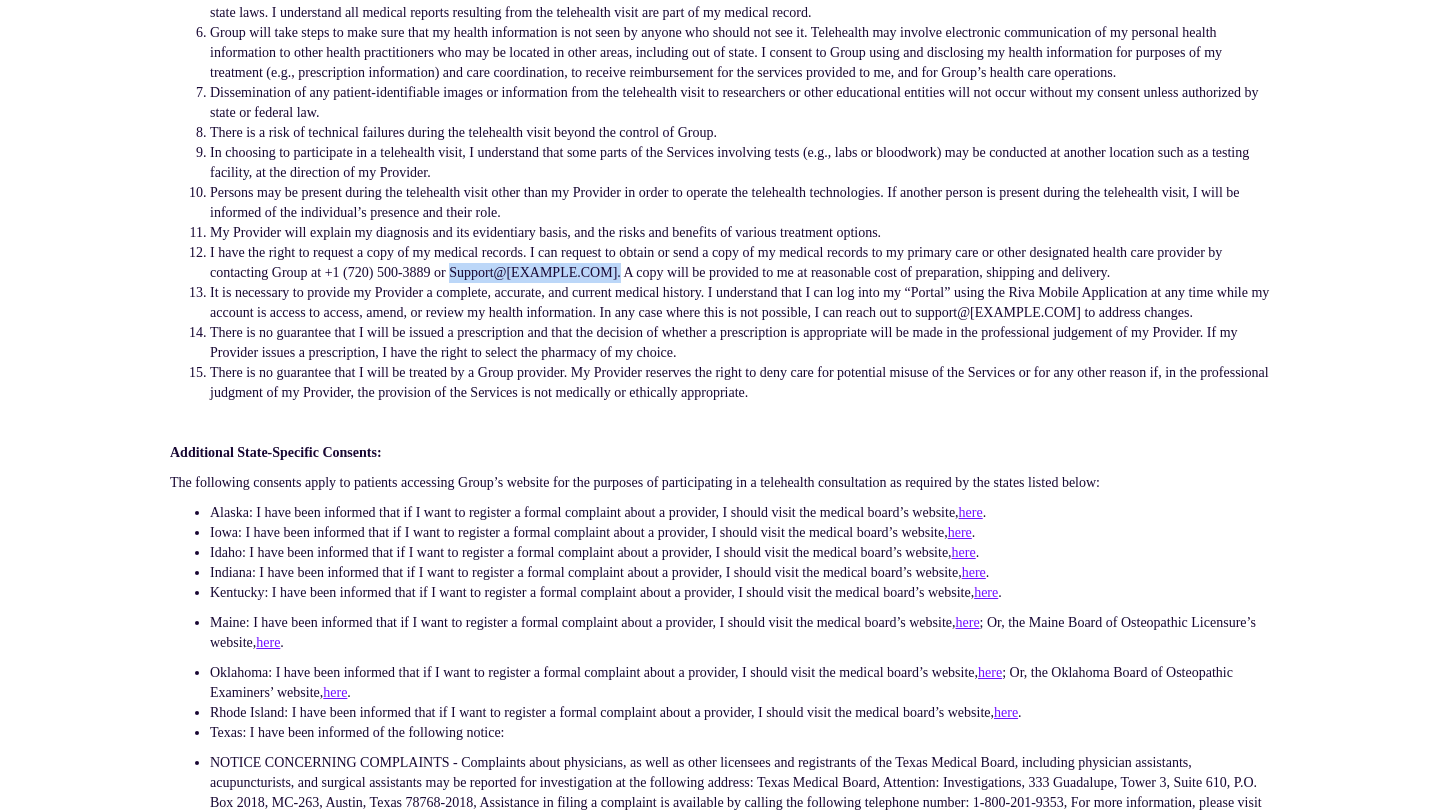 drag, startPoint x: 449, startPoint y: 277, endPoint x: 590, endPoint y: 275, distance: 141.01419 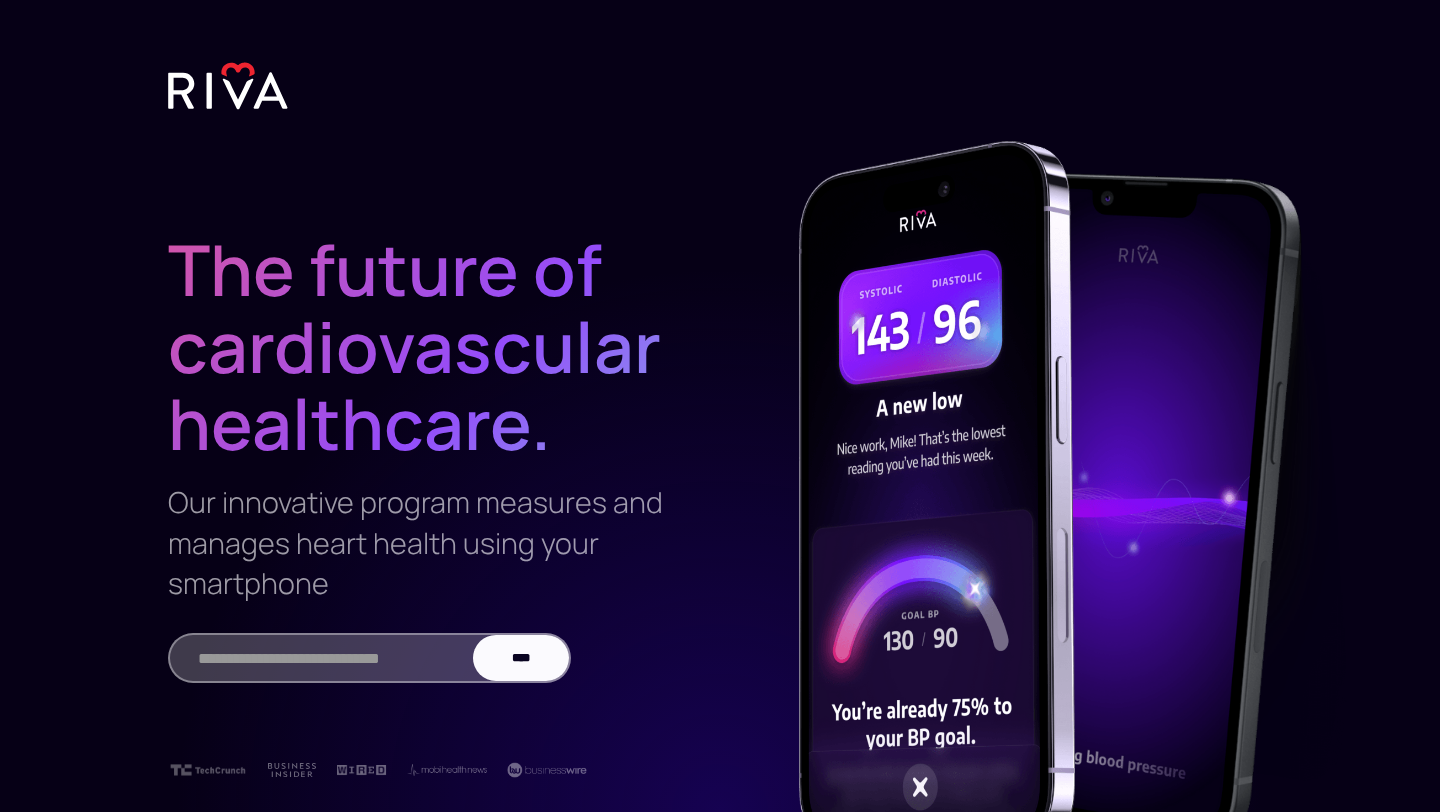 scroll, scrollTop: 0, scrollLeft: 0, axis: both 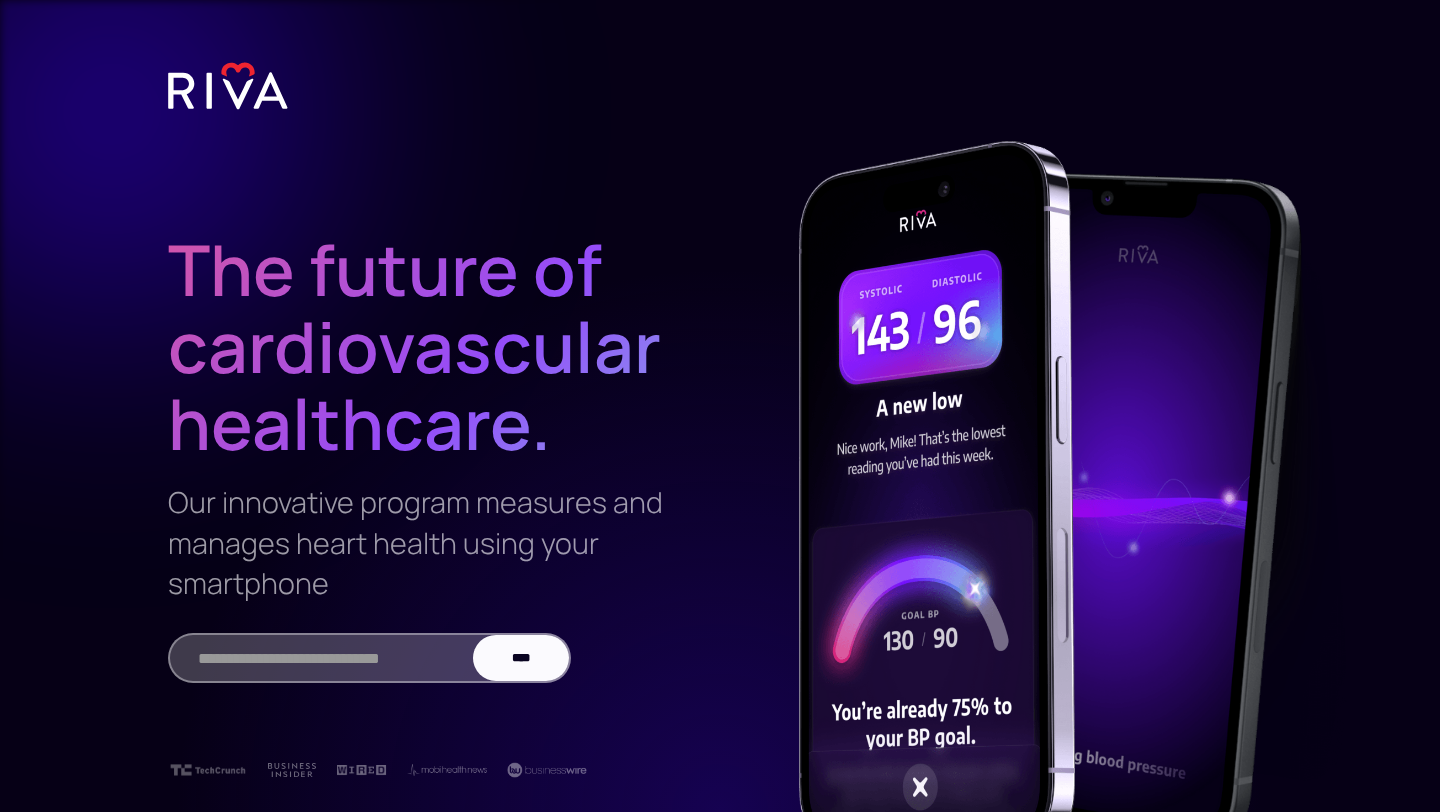 click at bounding box center [329, 658] 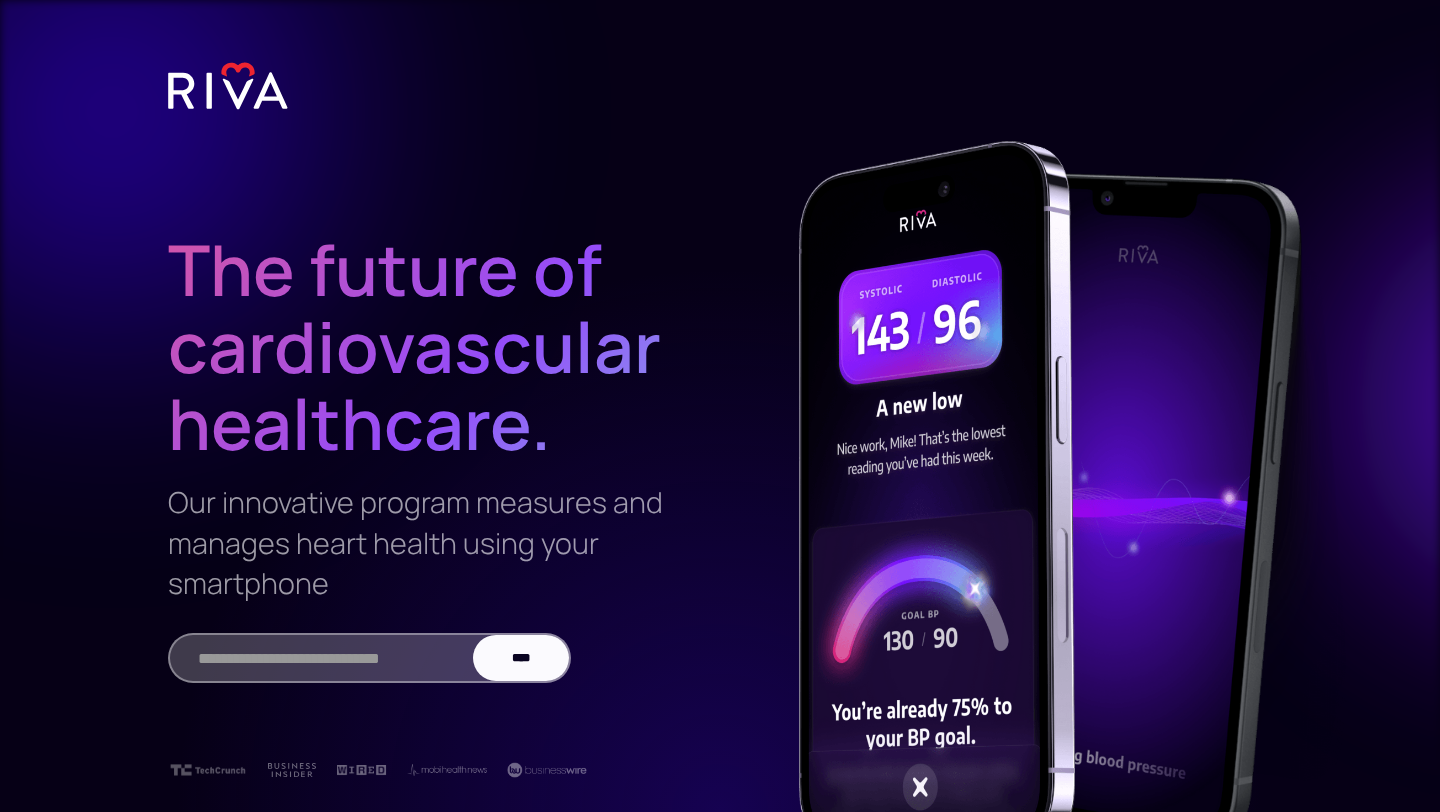 type on "**********" 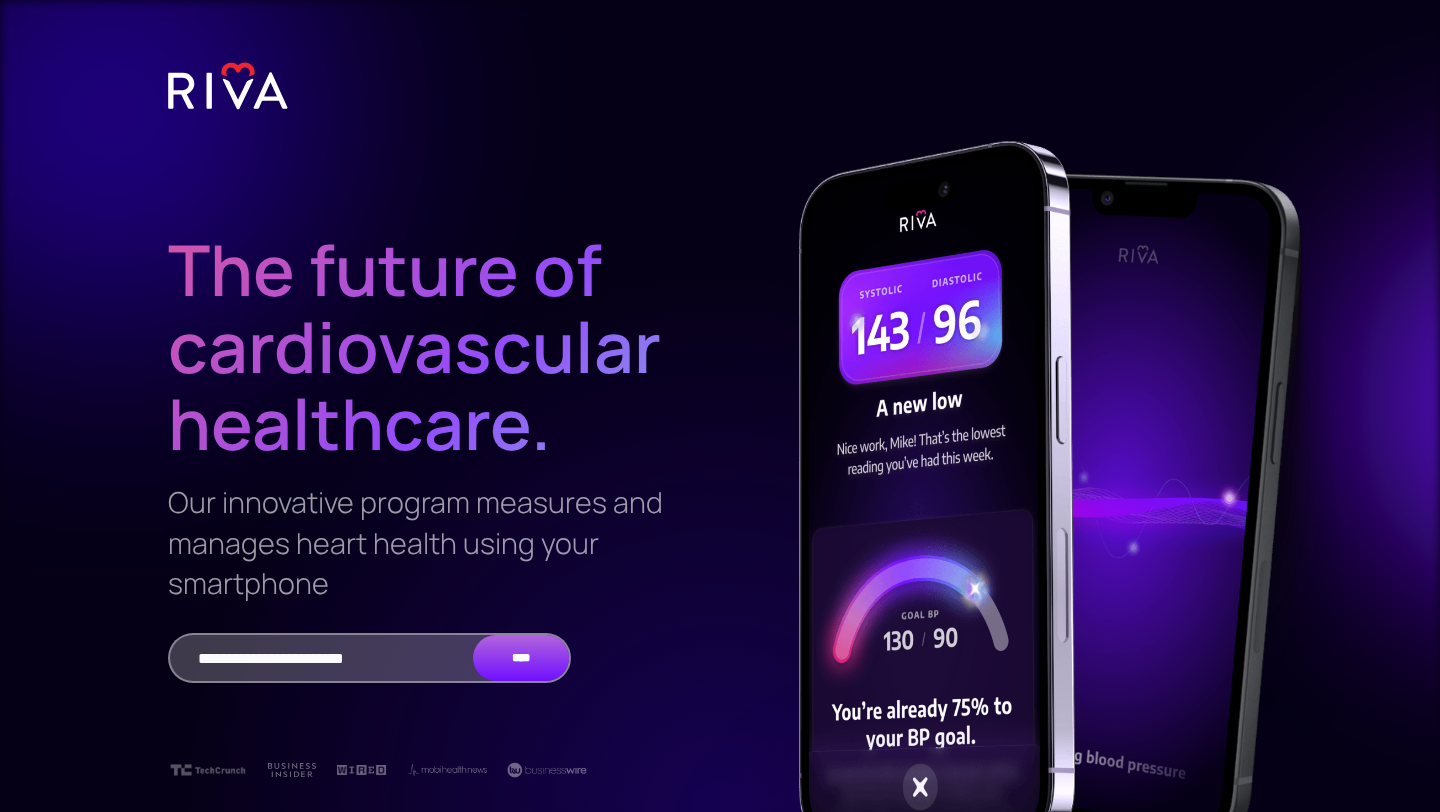 click on "****" at bounding box center [521, 658] 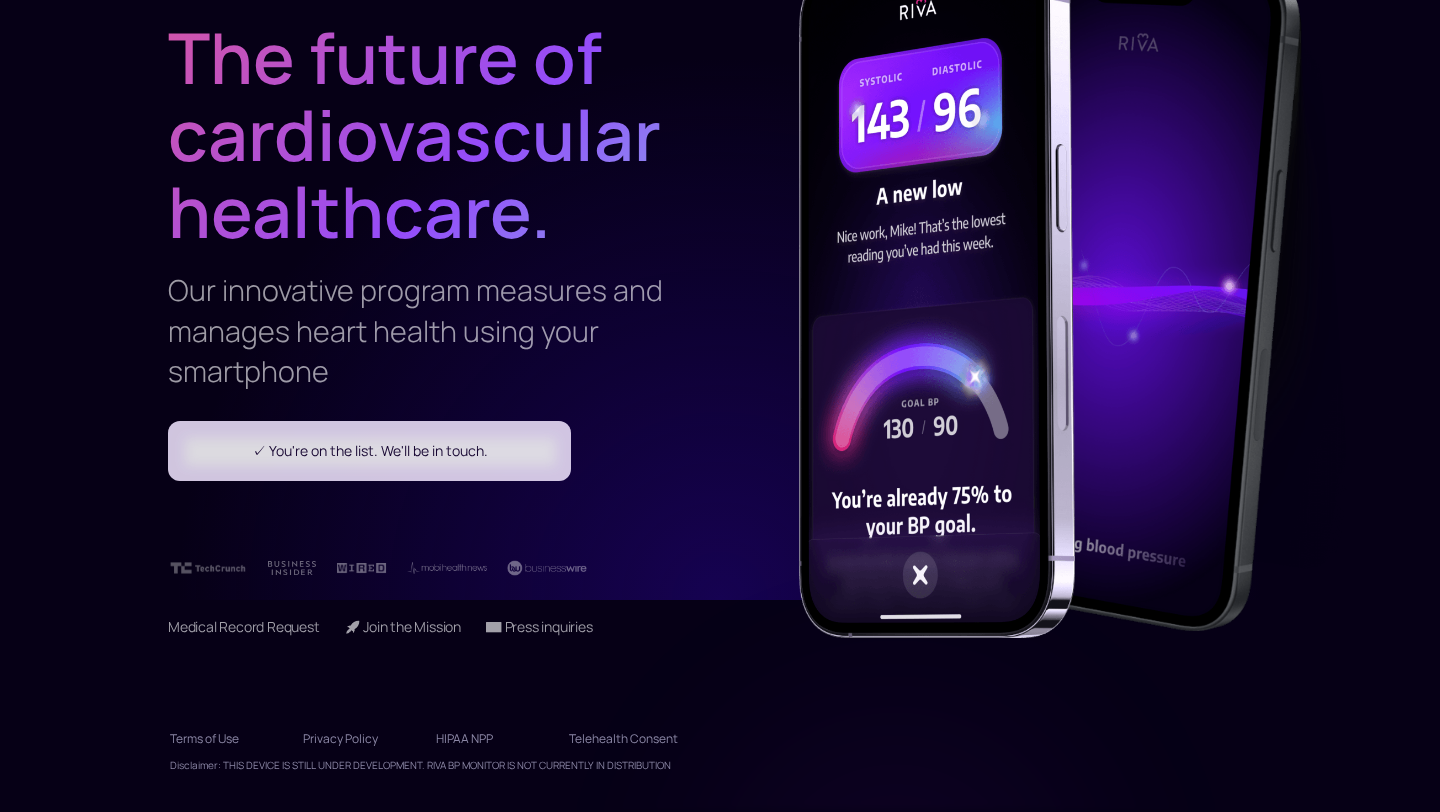 scroll, scrollTop: 215, scrollLeft: 0, axis: vertical 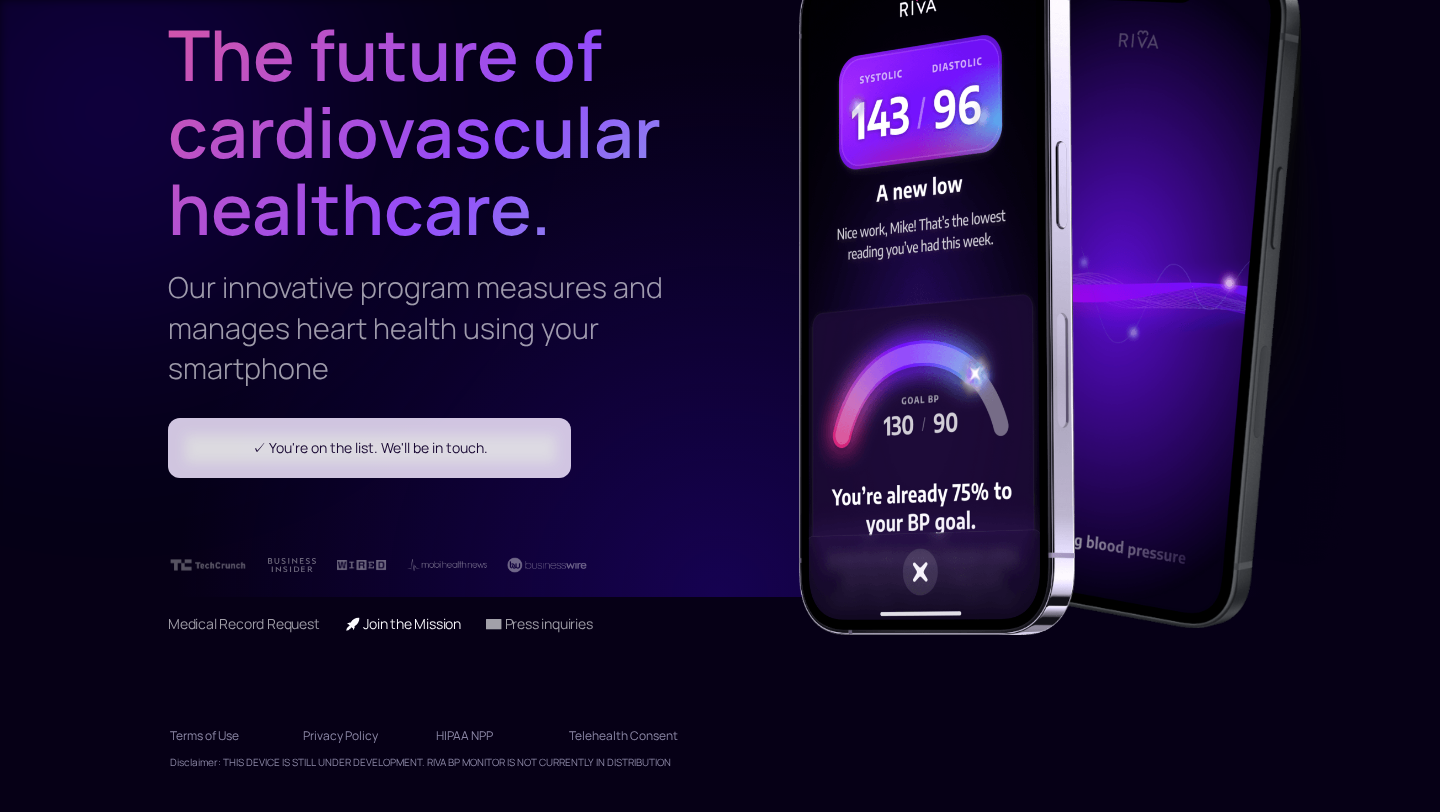 click on "🚀 Join the Mission" at bounding box center (402, 623) 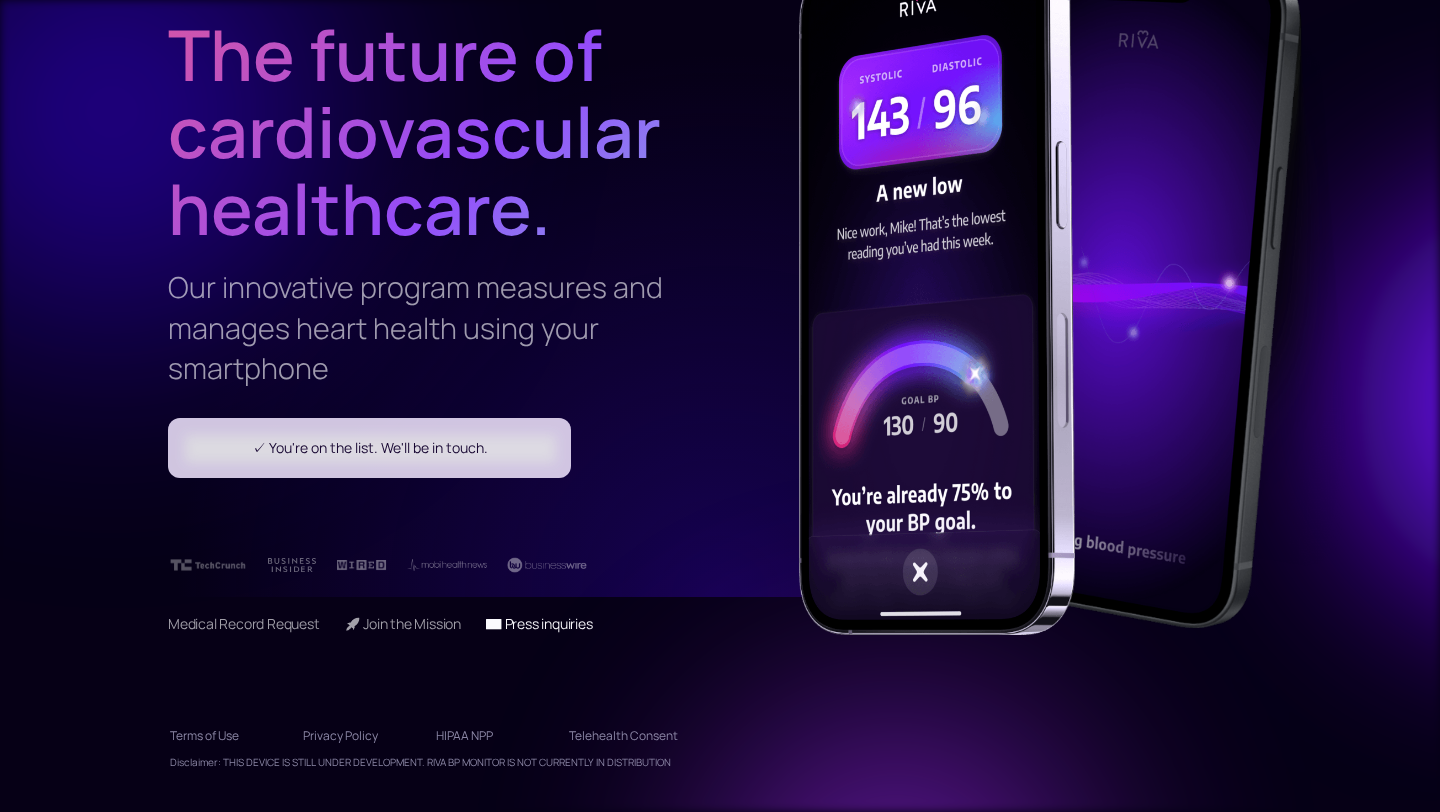 click on "📧 Press inquiries" at bounding box center [539, 623] 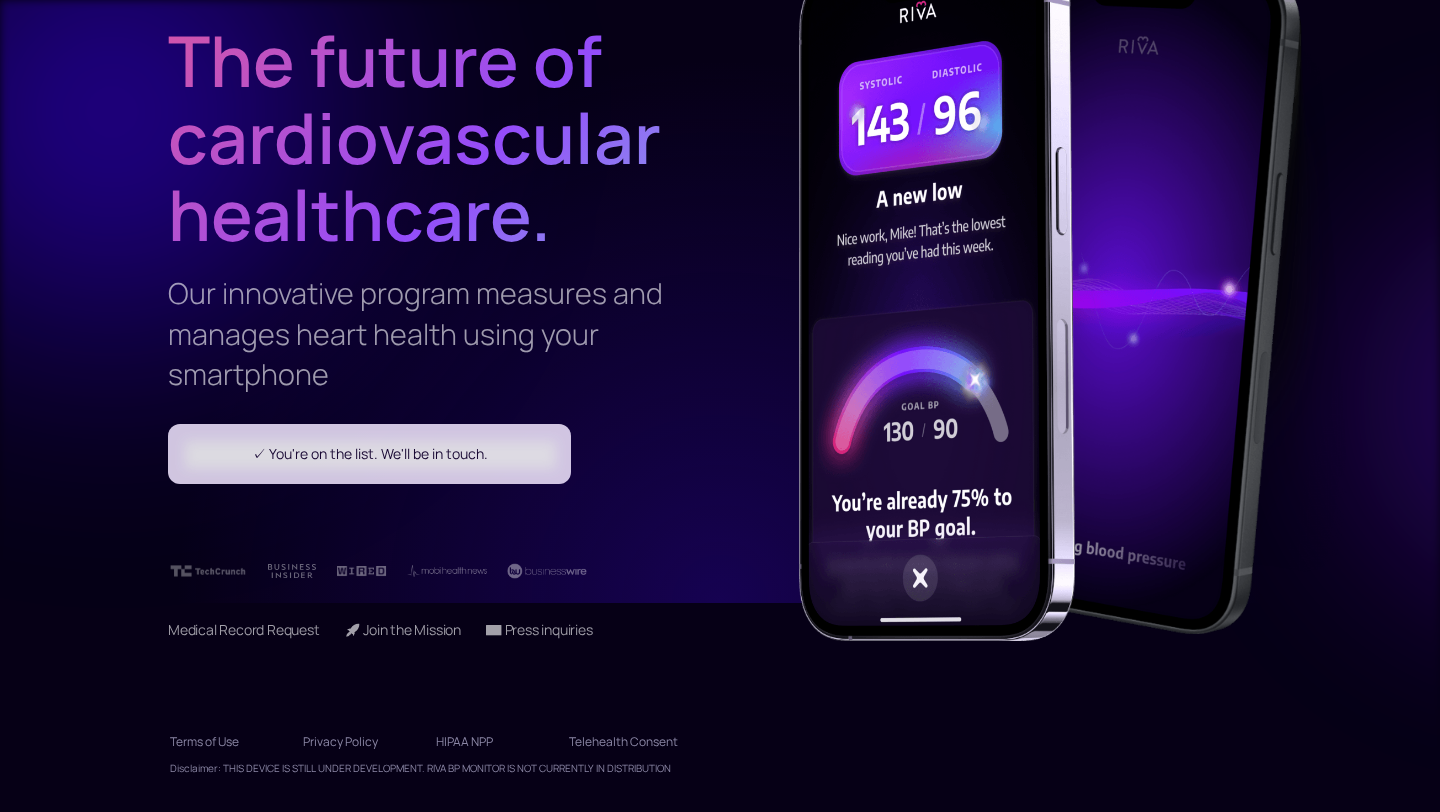 scroll, scrollTop: 215, scrollLeft: 0, axis: vertical 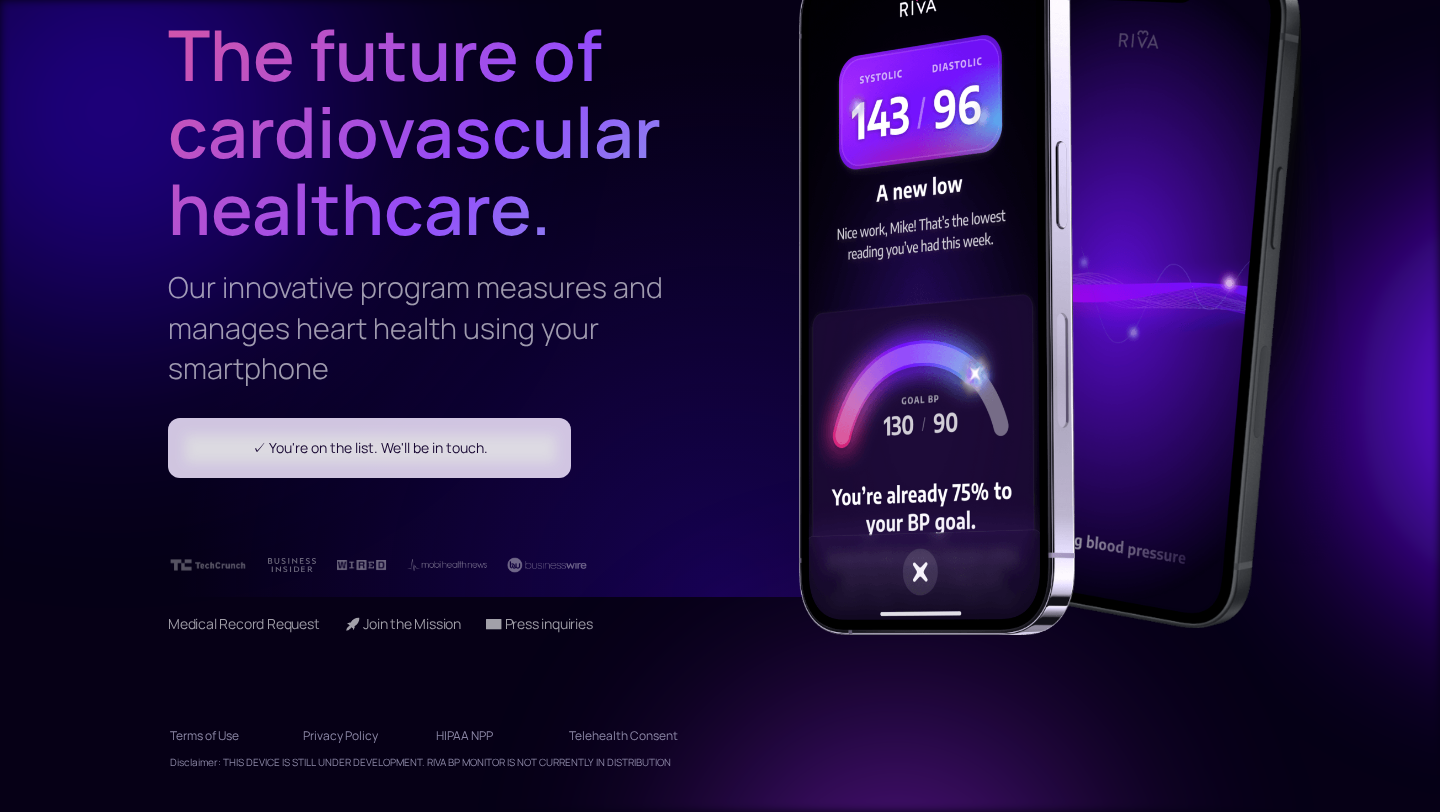 click on "Telehealth Consent" at bounding box center (623, 736) 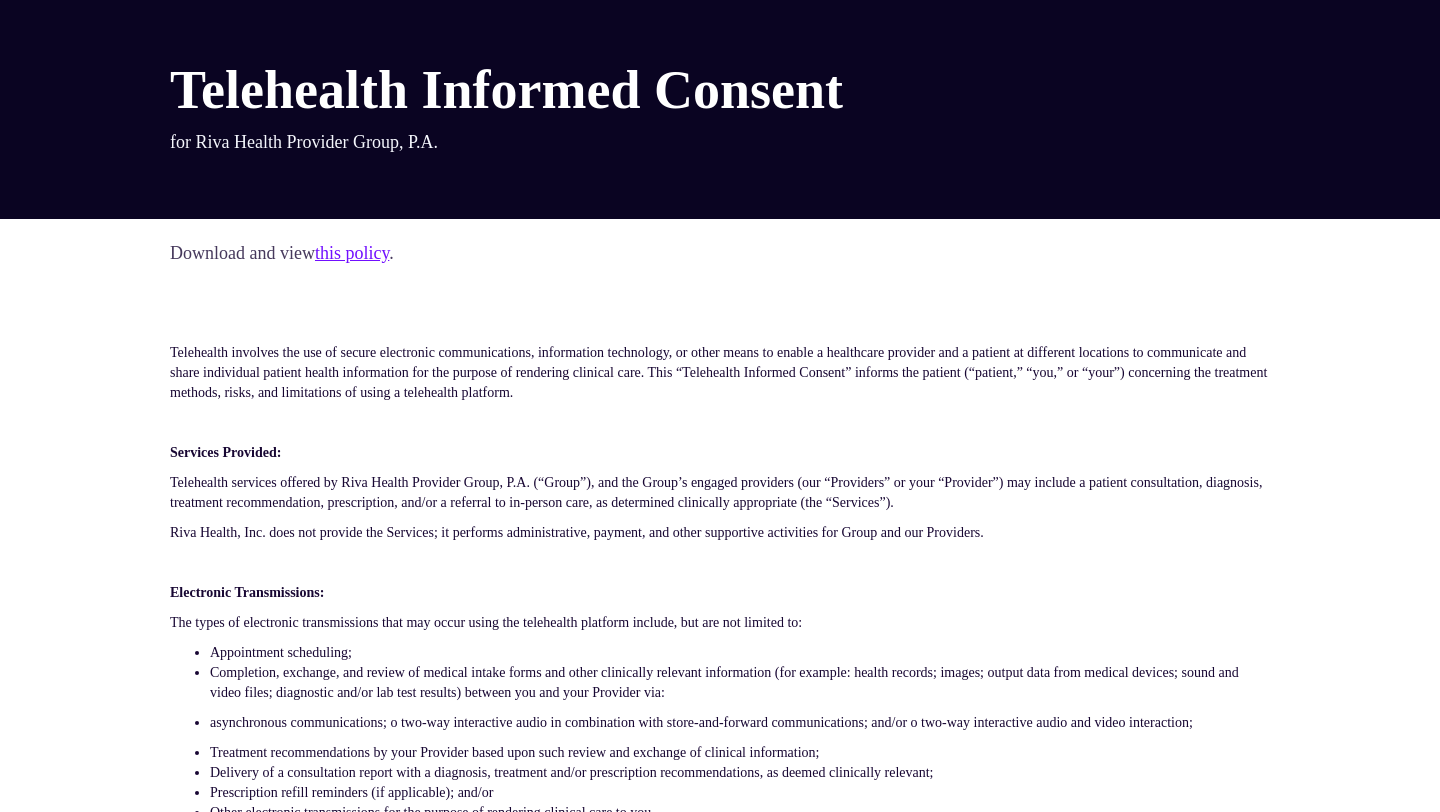 scroll, scrollTop: 0, scrollLeft: 0, axis: both 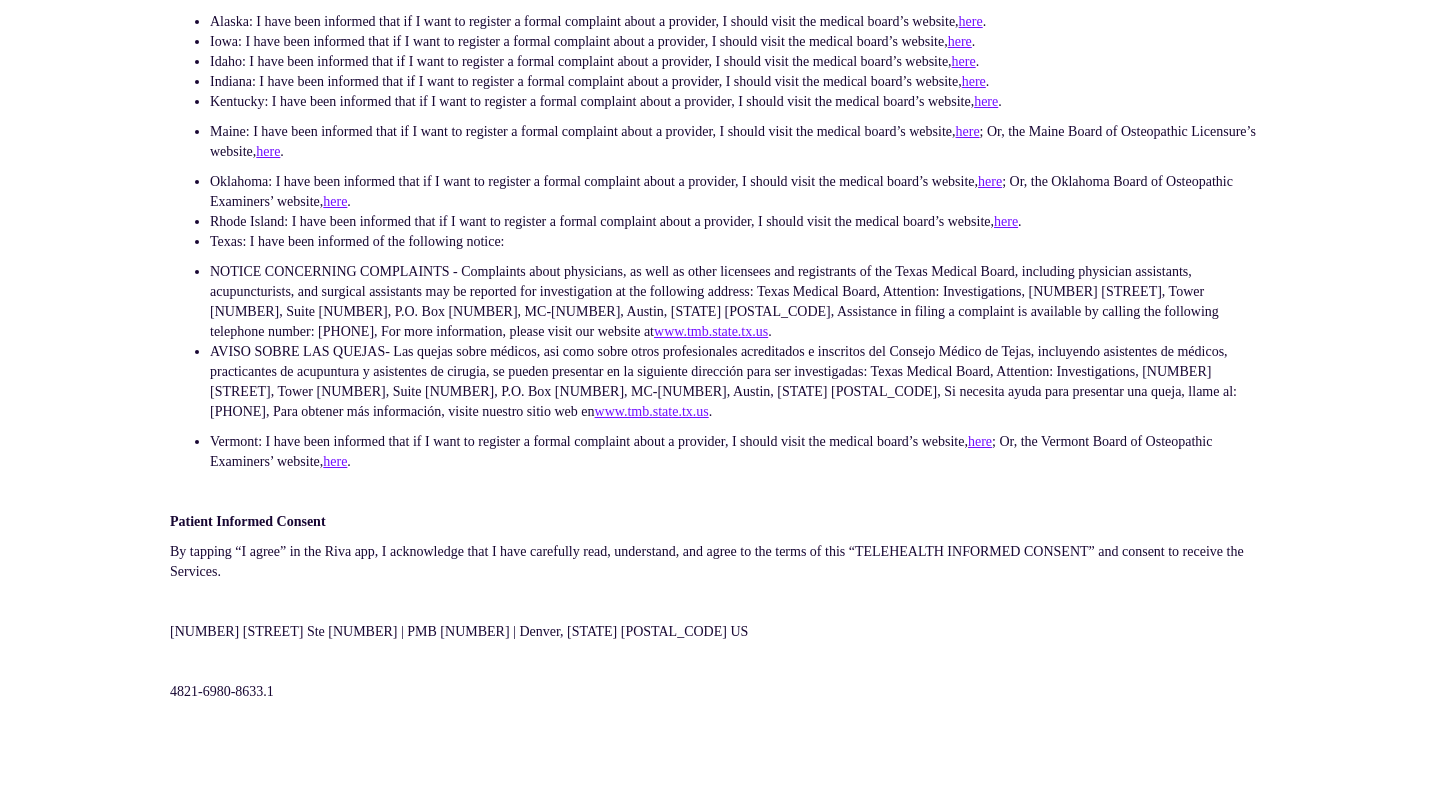 click on "Download and view  this policy . Telehealth involves the use of secure electronic communications, information technology, or other means to enable a healthcare provider and a patient at different locations to communicate and share individual patient health information for the purpose of rendering clinical care. This “Telehealth Informed Consent” informs the patient (“patient,” “you,” or “your”) concerning the treatment methods, risks, and limitations of using a telehealth platform. Services Provided: Telehealth services offered by Riva Health Provider Group, P.A. (“Group”), and the Group’s engaged providers (our “Providers” or your “Provider”) may include a patient consultation, diagnosis, treatment recommendation, prescription, and/or a referral to in-person care, as determined clinically appropriate (the “Services”). Riva Health, Inc. does not provide the Services; it performs administrative, payment, and other supportive activities for Group and our Providers. ‍ ‍ here" at bounding box center (720, -670) 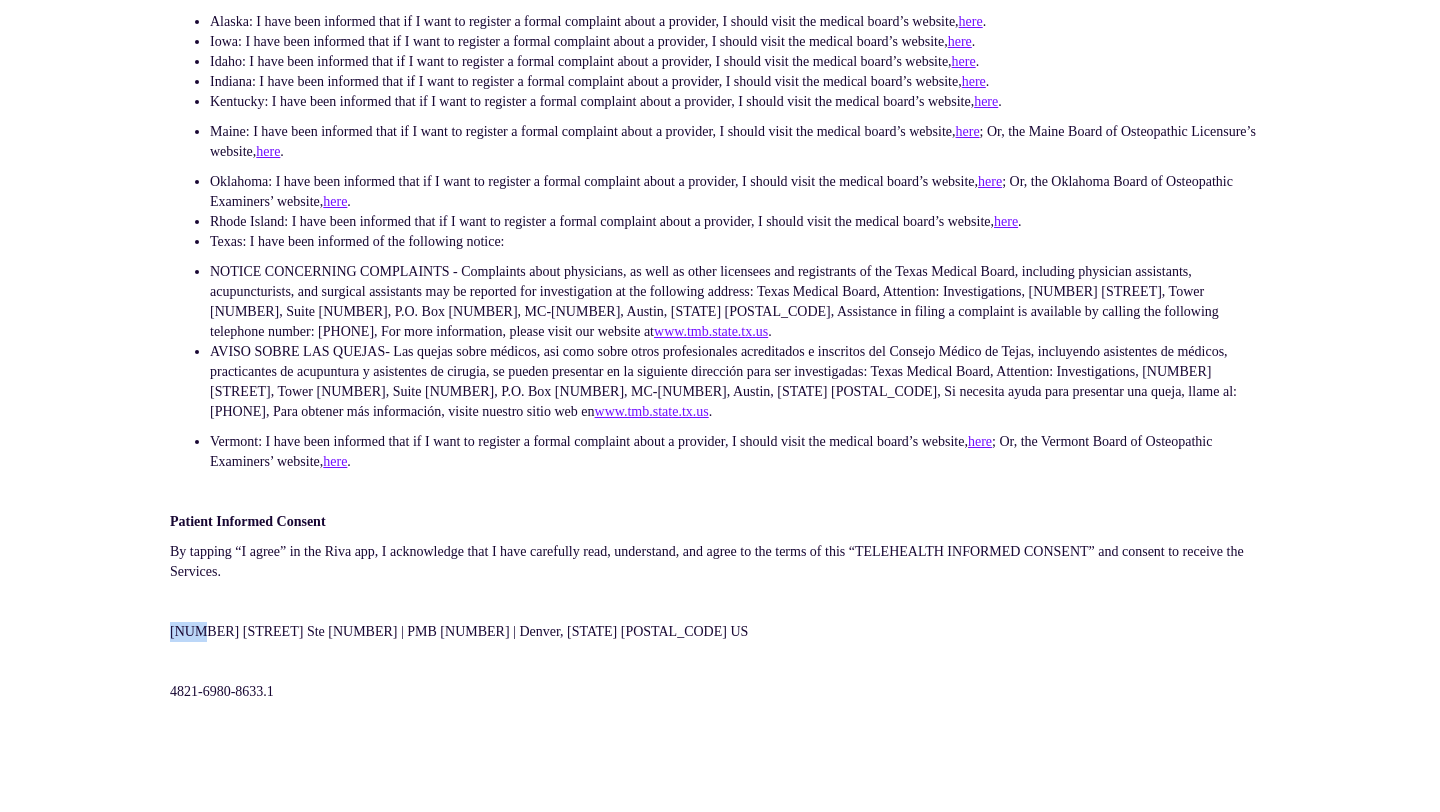 click on "Download and view  this policy . Telehealth involves the use of secure electronic communications, information technology, or other means to enable a healthcare provider and a patient at different locations to communicate and share individual patient health information for the purpose of rendering clinical care. This “Telehealth Informed Consent” informs the patient (“patient,” “you,” or “your”) concerning the treatment methods, risks, and limitations of using a telehealth platform. Services Provided: Telehealth services offered by Riva Health Provider Group, P.A. (“Group”), and the Group’s engaged providers (our “Providers” or your “Provider”) may include a patient consultation, diagnosis, treatment recommendation, prescription, and/or a referral to in-person care, as determined clinically appropriate (the “Services”). Riva Health, Inc. does not provide the Services; it performs administrative, payment, and other supportive activities for Group and our Providers. ‍ ‍ here" at bounding box center (720, -670) 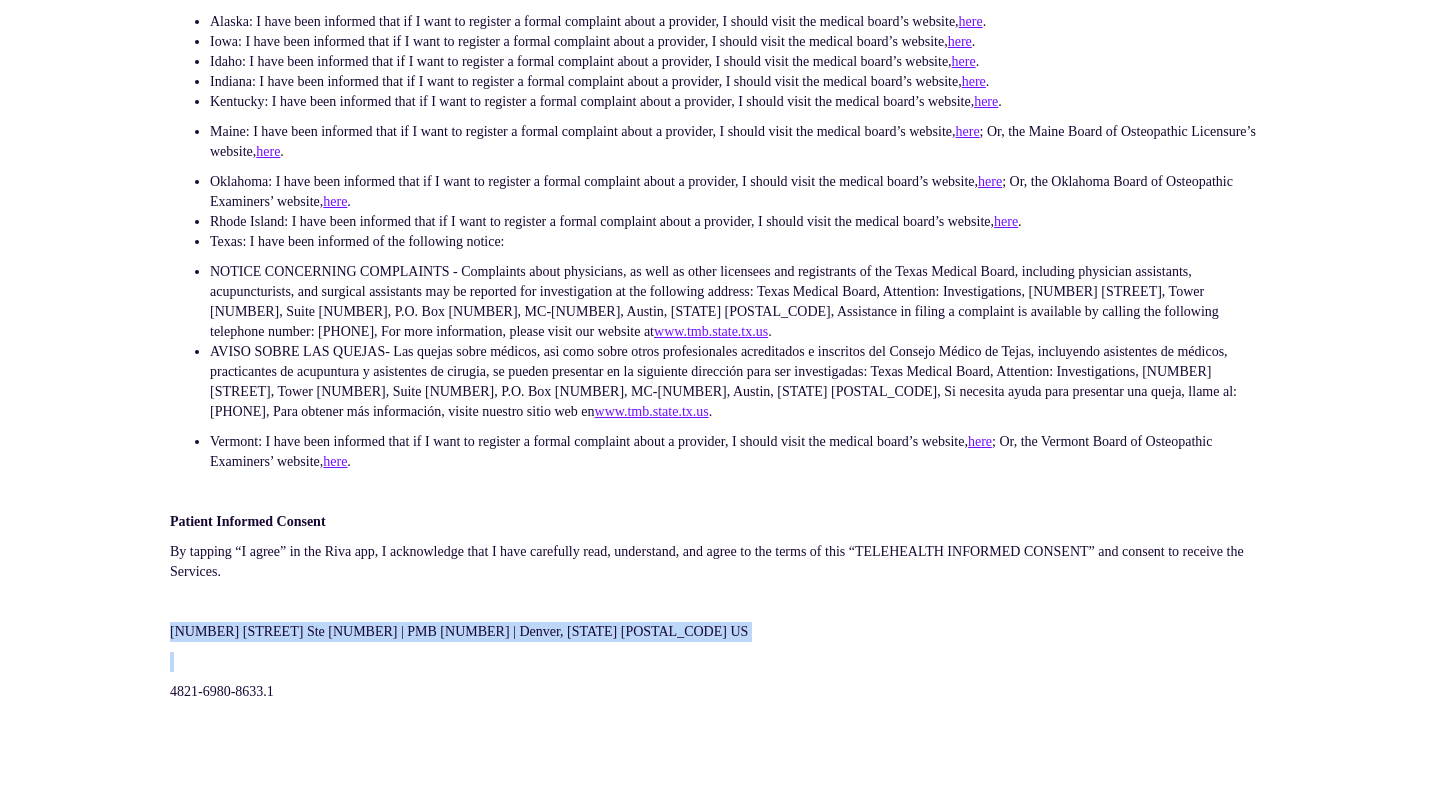 click on "Download and view  this policy . Telehealth involves the use of secure electronic communications, information technology, or other means to enable a healthcare provider and a patient at different locations to communicate and share individual patient health information for the purpose of rendering clinical care. This “Telehealth Informed Consent” informs the patient (“patient,” “you,” or “your”) concerning the treatment methods, risks, and limitations of using a telehealth platform. Services Provided: Telehealth services offered by Riva Health Provider Group, P.A. (“Group”), and the Group’s engaged providers (our “Providers” or your “Provider”) may include a patient consultation, diagnosis, treatment recommendation, prescription, and/or a referral to in-person care, as determined clinically appropriate (the “Services”). Riva Health, Inc. does not provide the Services; it performs administrative, payment, and other supportive activities for Group and our Providers. ‍ ‍ here" at bounding box center (720, -670) 